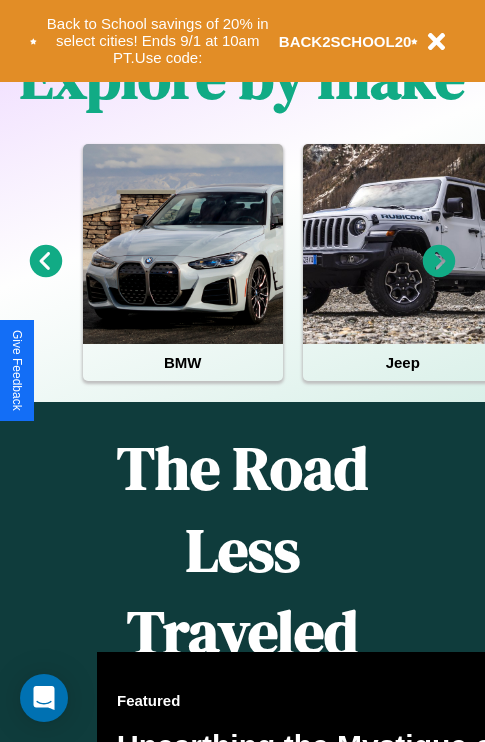 scroll, scrollTop: 0, scrollLeft: 0, axis: both 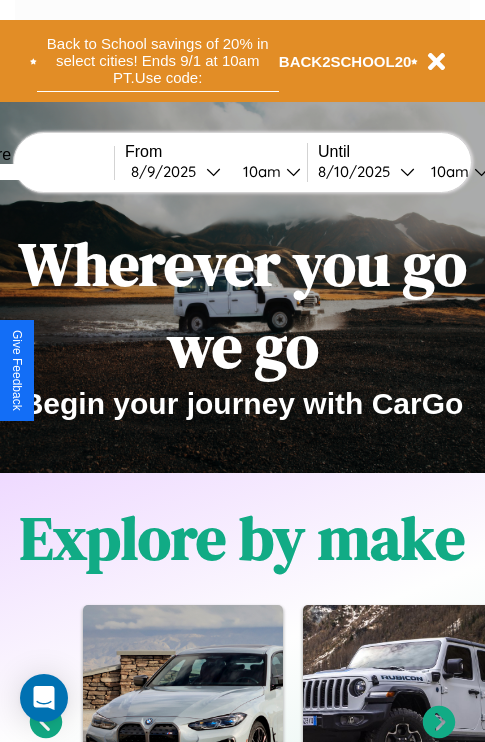 click on "Back to School savings of 20% in select [CITY]! Ends 9/1 at 10am PT. Use code:" at bounding box center [158, 61] 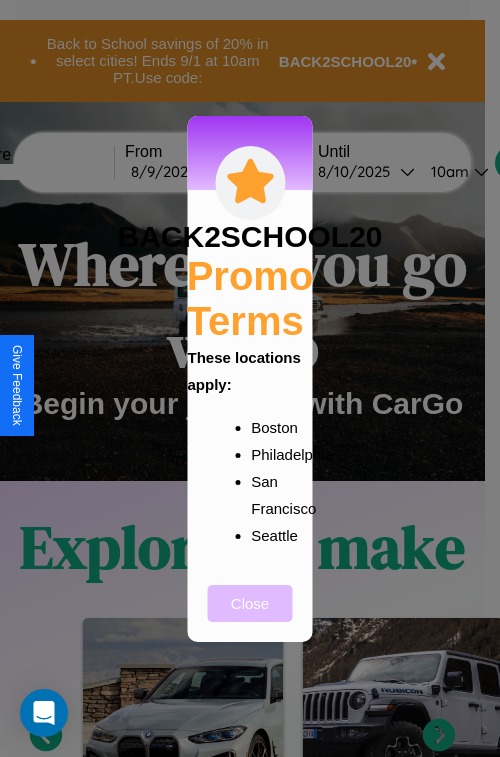 click on "Close" at bounding box center (250, 603) 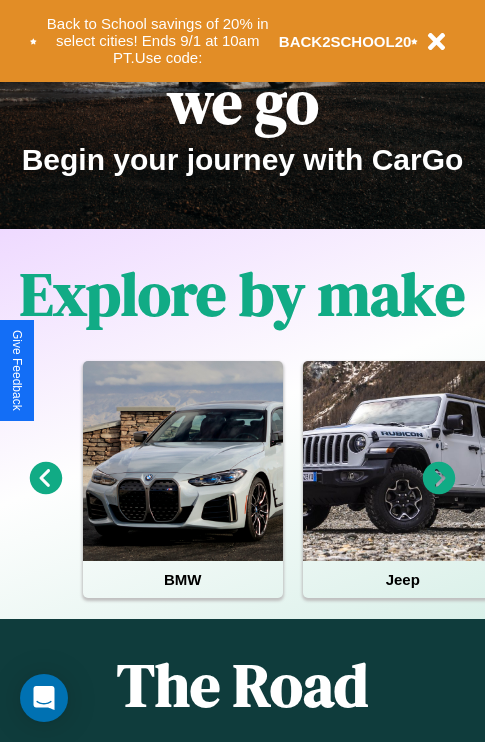 scroll, scrollTop: 308, scrollLeft: 0, axis: vertical 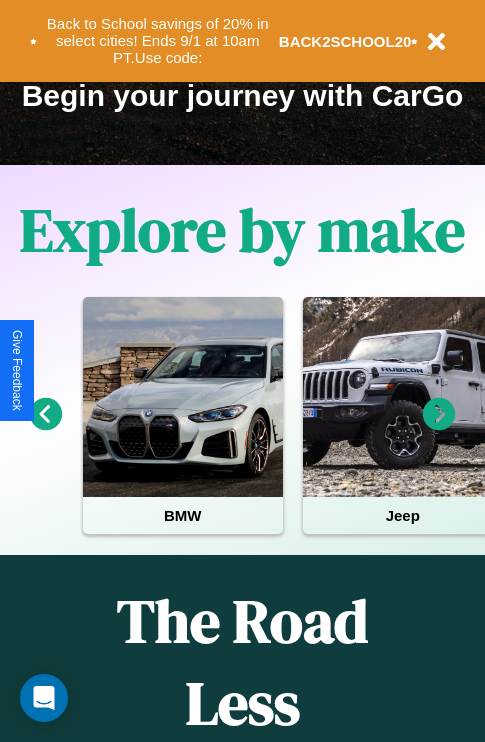 click 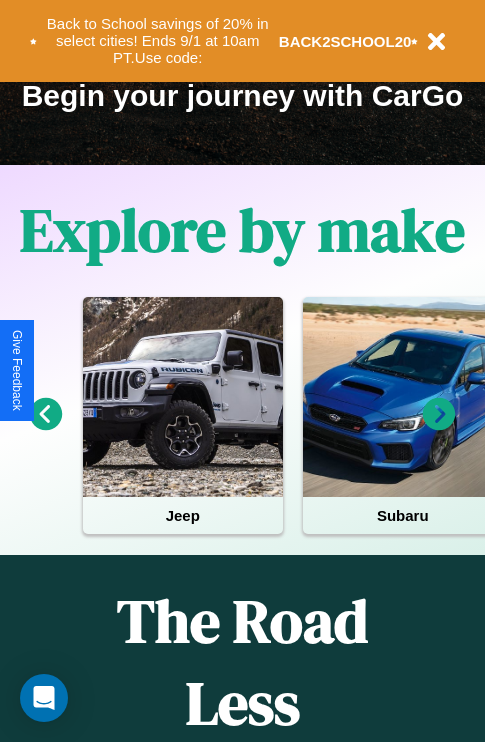 click 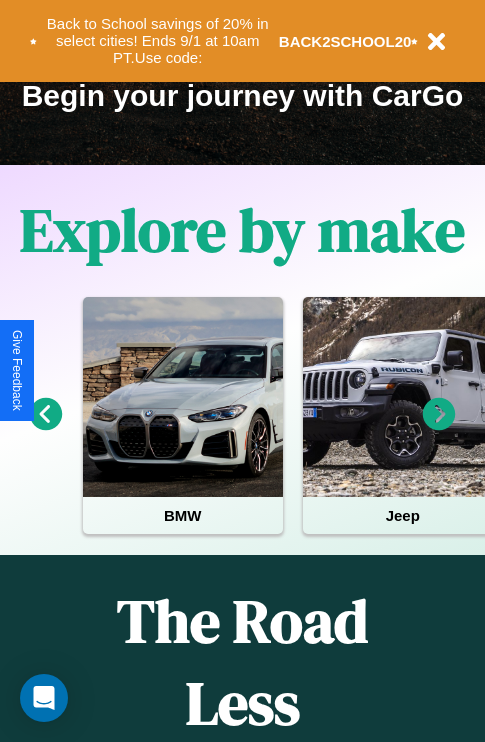 click 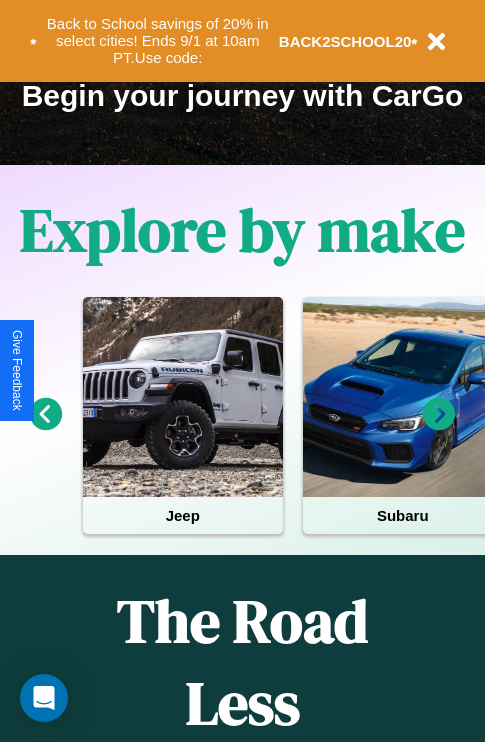click 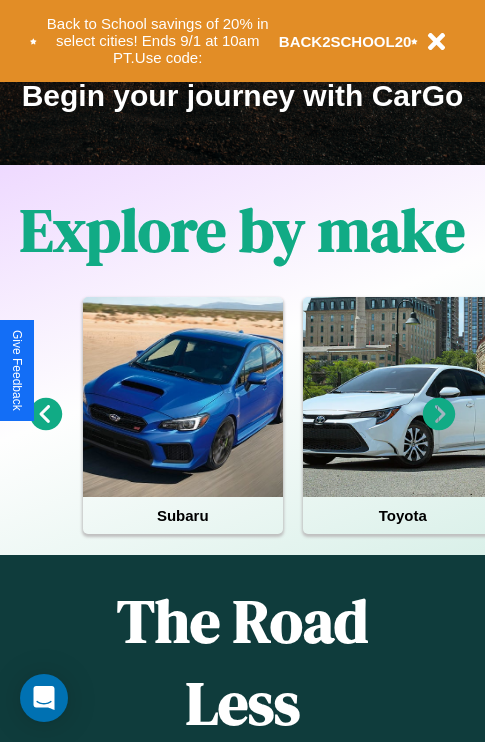 click 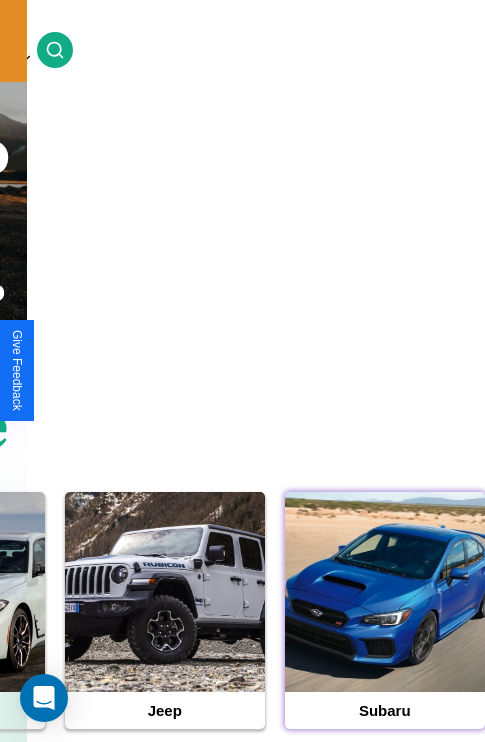 click at bounding box center [385, 592] 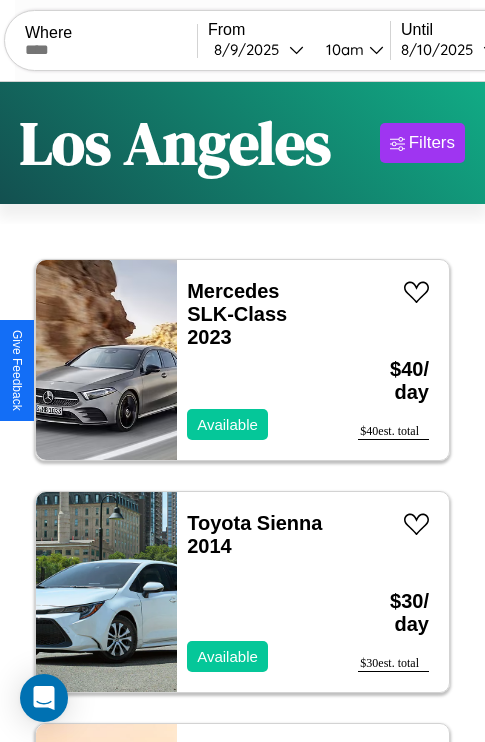 scroll, scrollTop: 95, scrollLeft: 0, axis: vertical 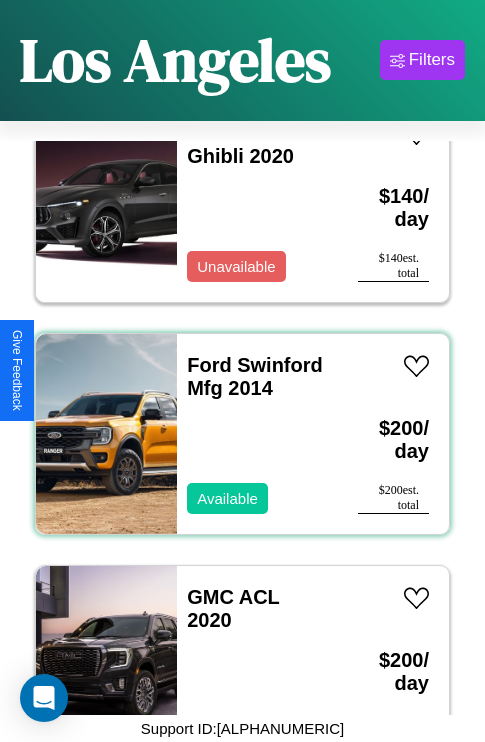 click on "Ford   Swinford Mfg   2014 Available" at bounding box center [257, 434] 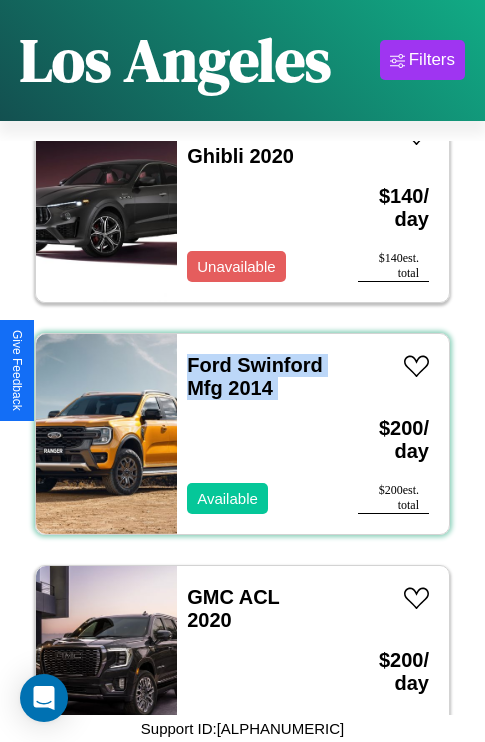 click on "Ford   Swinford Mfg   2014 Available" at bounding box center (257, 434) 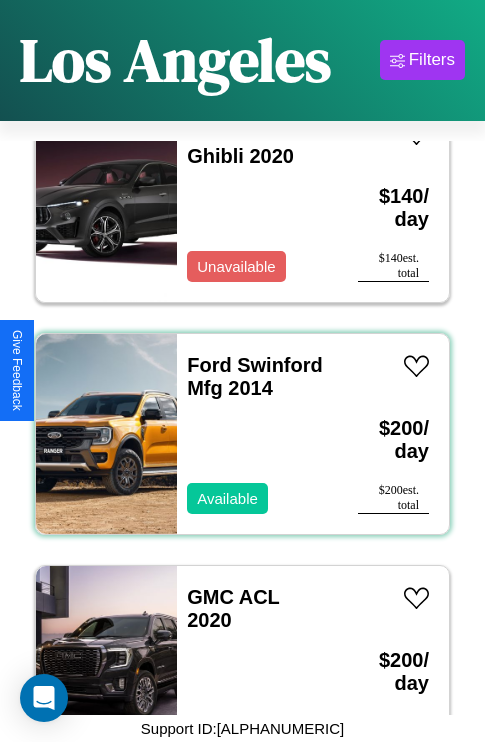 click on "Ford   Swinford Mfg   2014 Available" at bounding box center [257, 434] 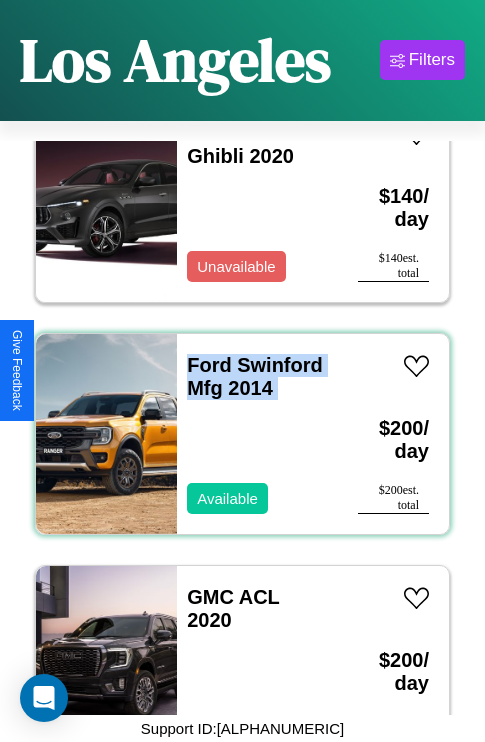 click on "Ford   Swinford Mfg   2014 Available" at bounding box center (257, 434) 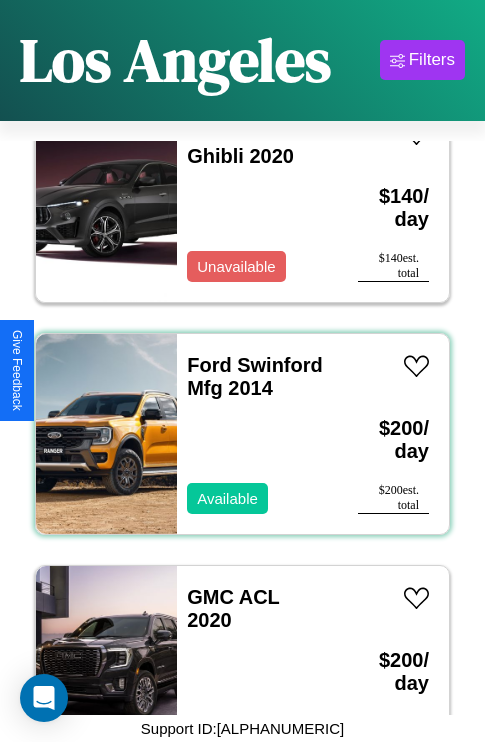 click on "Ford   Swinford Mfg   2014 Available" at bounding box center (257, 434) 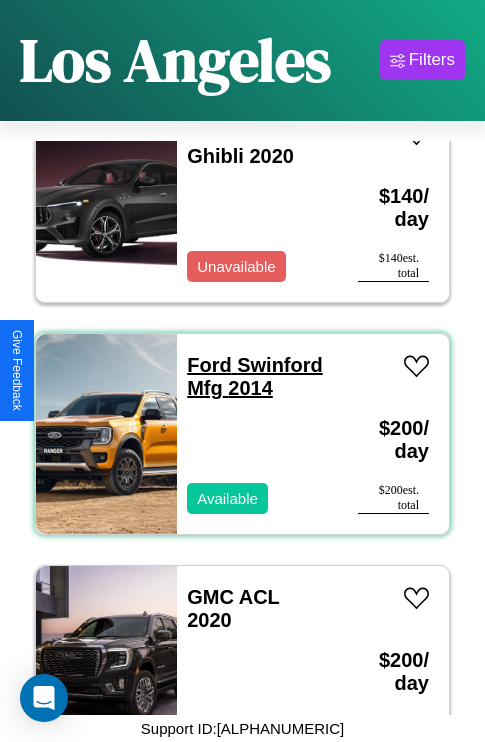 click on "Ford   Swinford Mfg   2014" at bounding box center (255, 376) 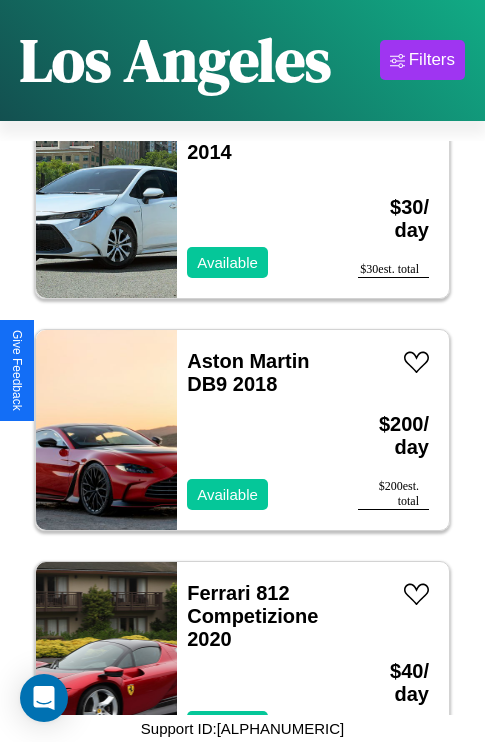 scroll, scrollTop: 307, scrollLeft: 0, axis: vertical 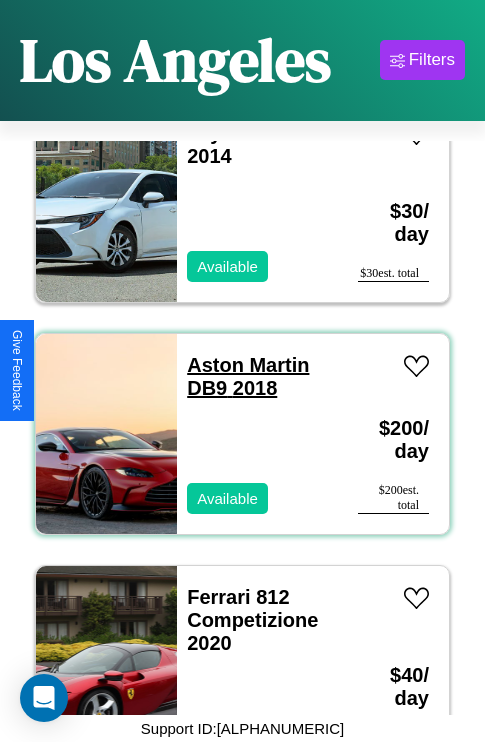 click on "Aston Martin   DB9   2018" at bounding box center (248, 376) 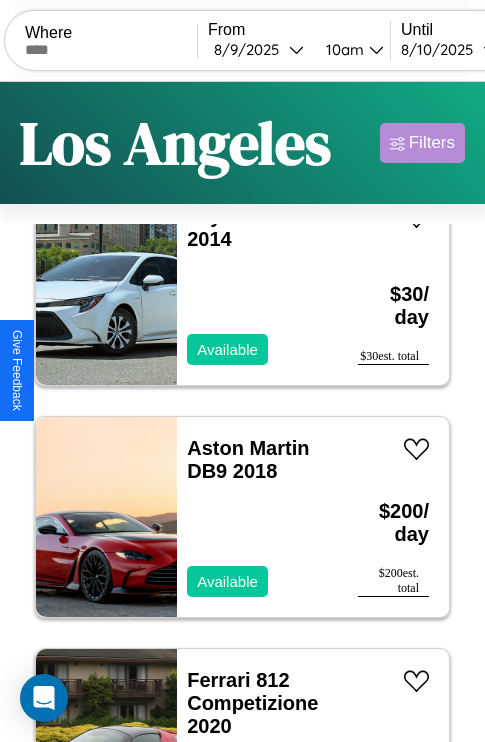 click on "Filters" at bounding box center (432, 143) 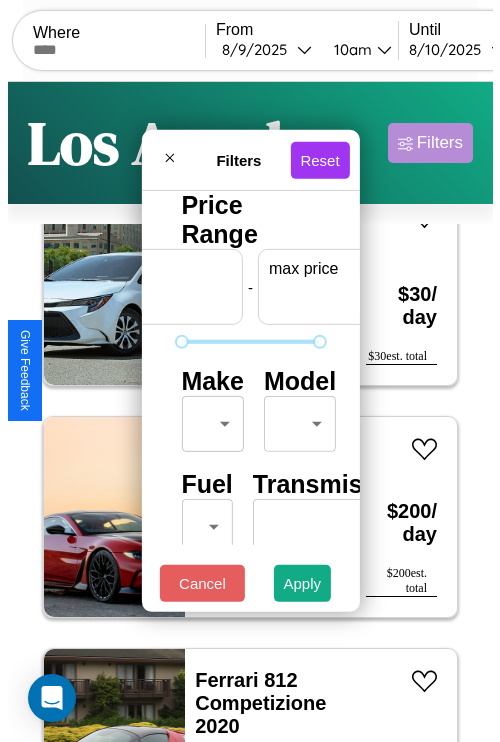 scroll, scrollTop: 0, scrollLeft: 124, axis: horizontal 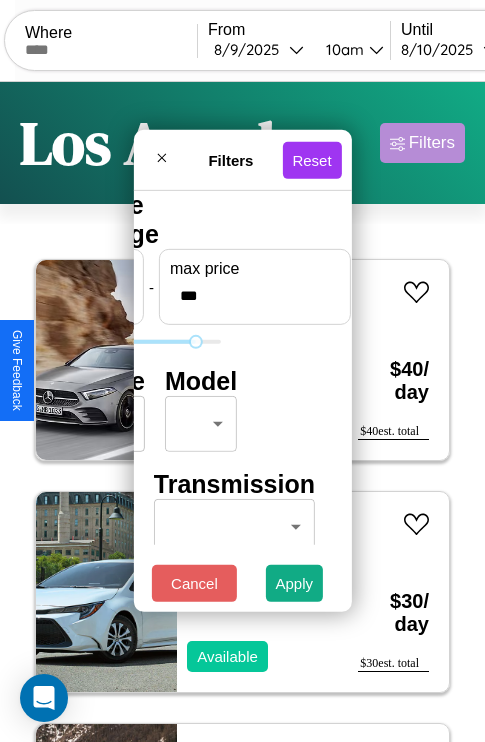 type on "***" 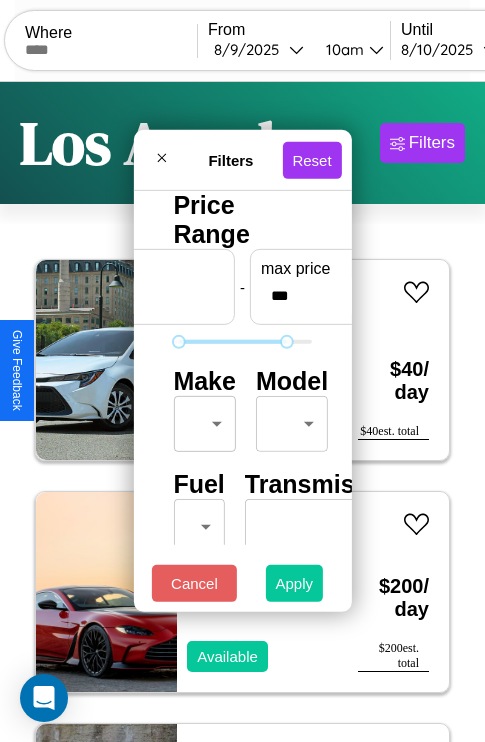 type on "**" 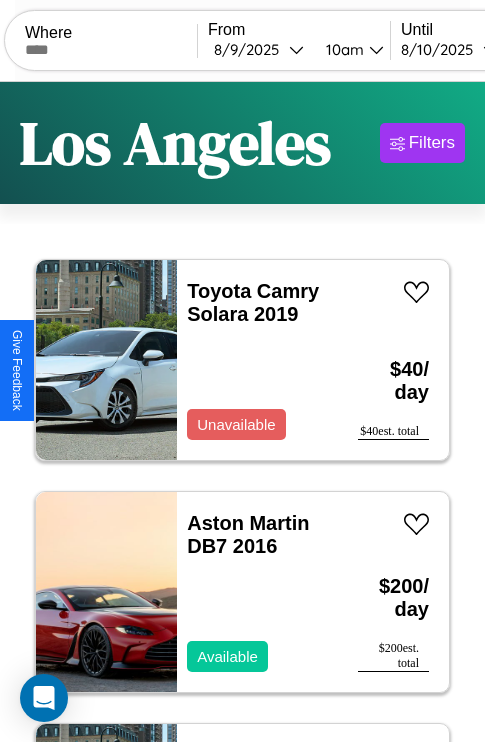 scroll, scrollTop: 95, scrollLeft: 0, axis: vertical 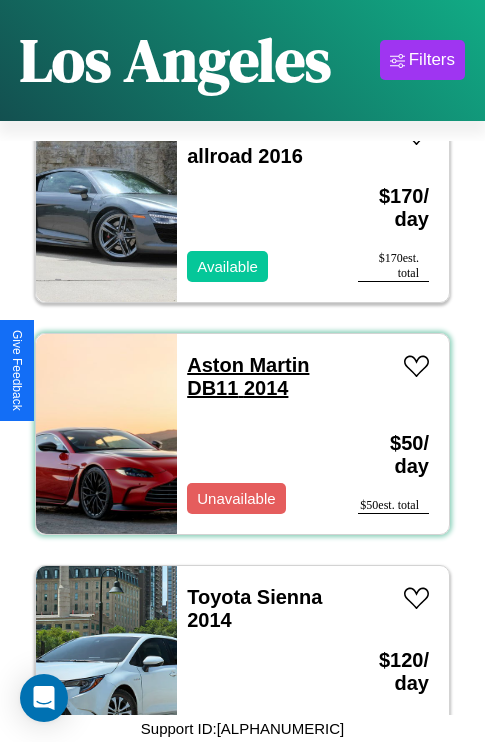 click on "Aston Martin   DB11   2014" at bounding box center (248, 376) 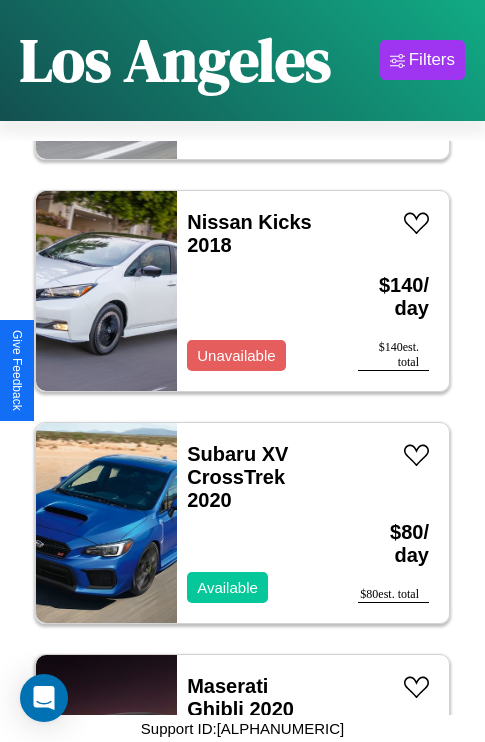 scroll, scrollTop: 5643, scrollLeft: 0, axis: vertical 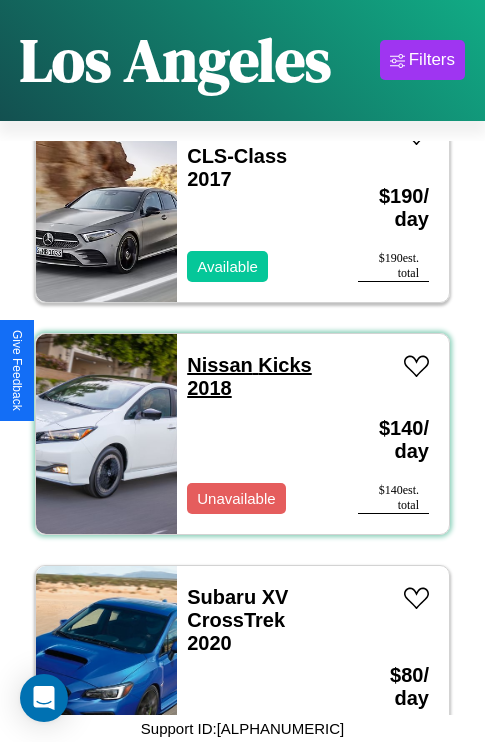 click on "Nissan   Kicks   2018" at bounding box center [249, 376] 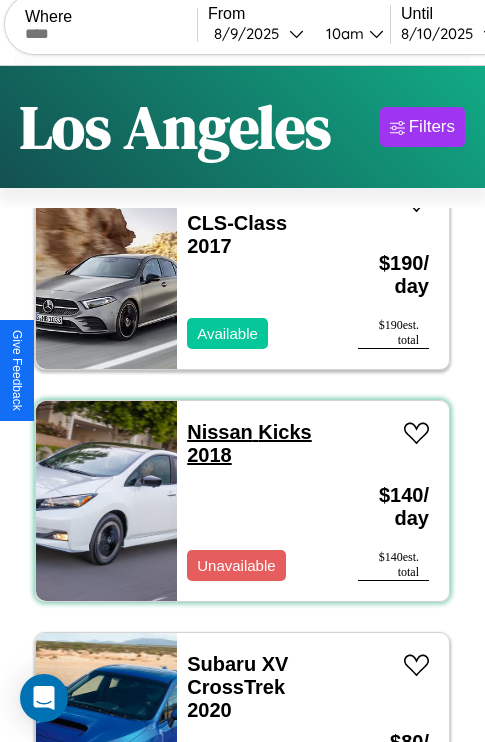 scroll, scrollTop: 5326, scrollLeft: 0, axis: vertical 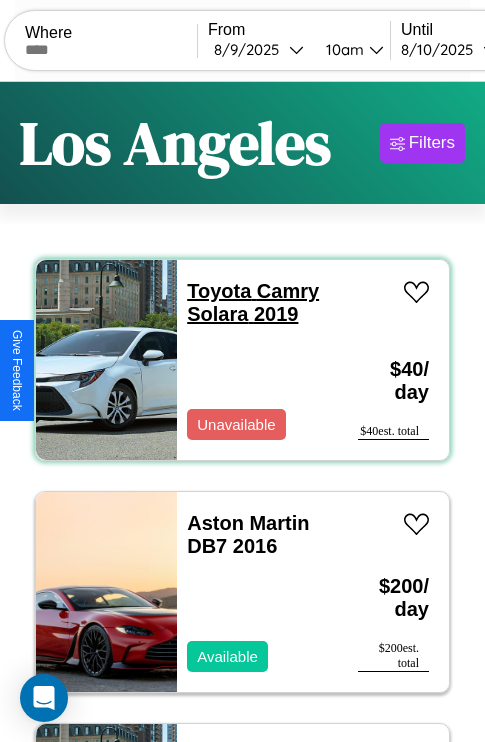 click on "Toyota   Camry Solara   2019" at bounding box center [253, 302] 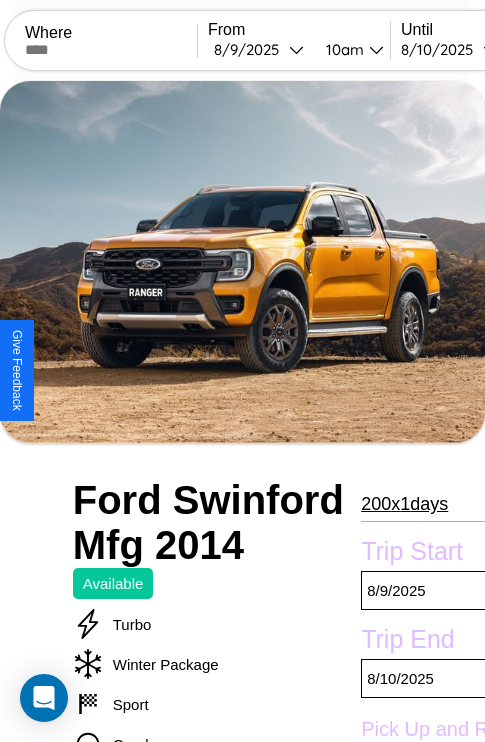 scroll, scrollTop: 735, scrollLeft: 76, axis: both 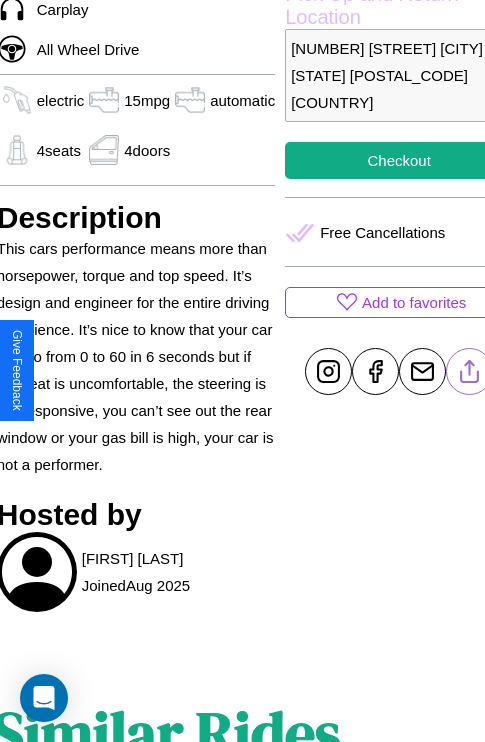 click 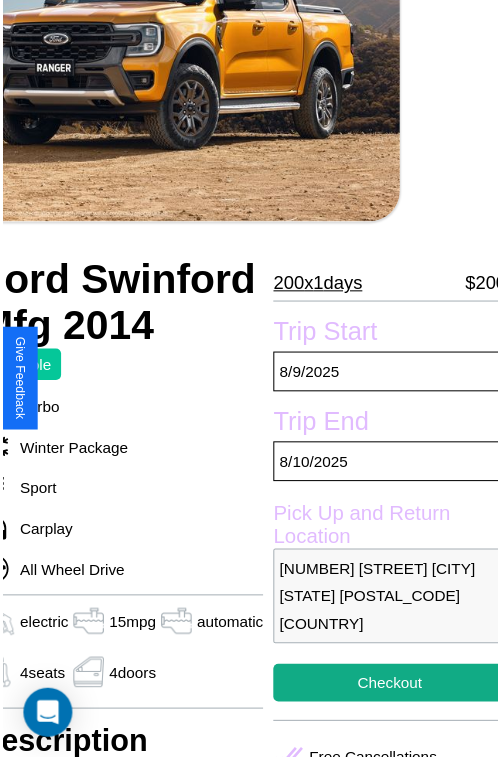 scroll, scrollTop: 219, scrollLeft: 96, axis: both 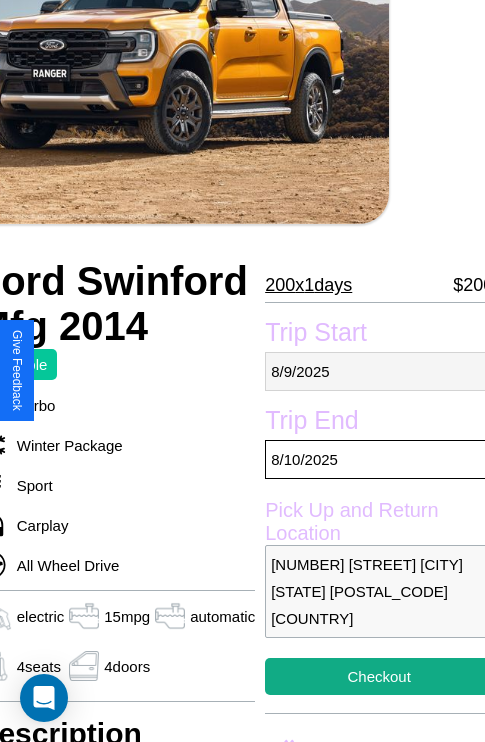 click on "8 / 9 / 2025" at bounding box center (379, 371) 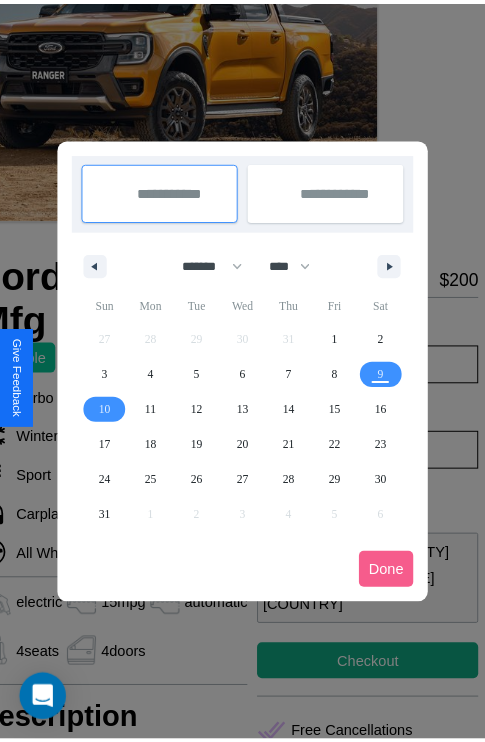 scroll, scrollTop: 0, scrollLeft: 96, axis: horizontal 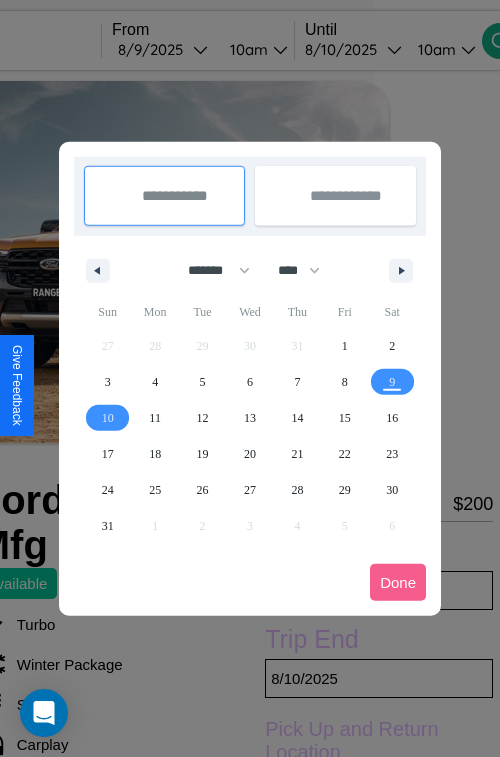 click at bounding box center [250, 378] 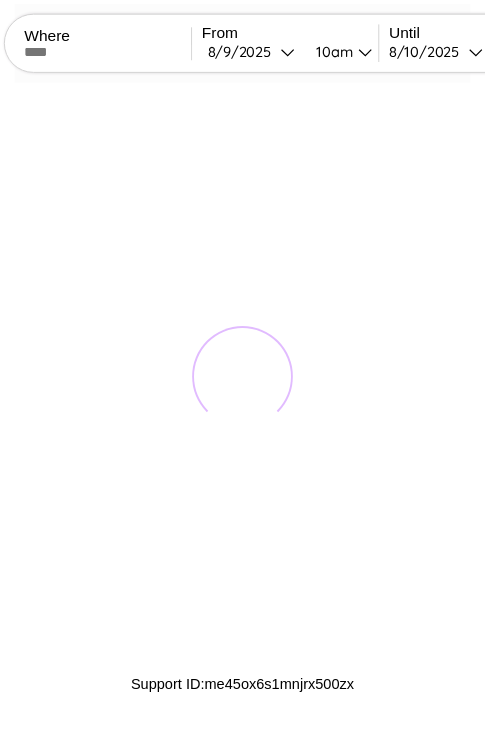 scroll, scrollTop: 0, scrollLeft: 0, axis: both 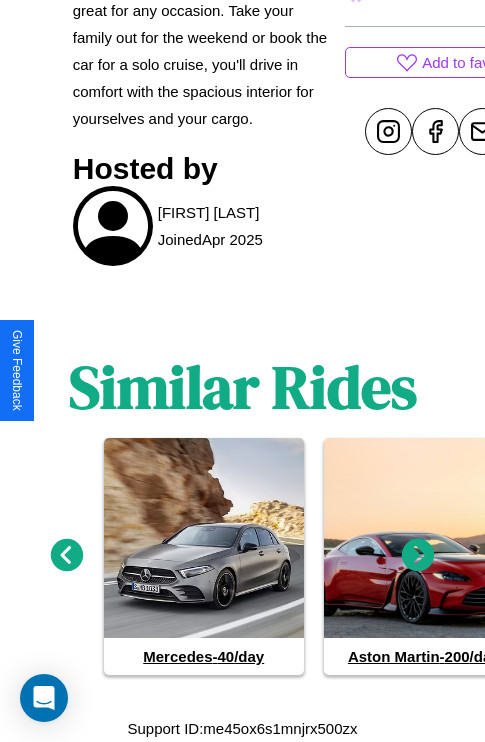 click 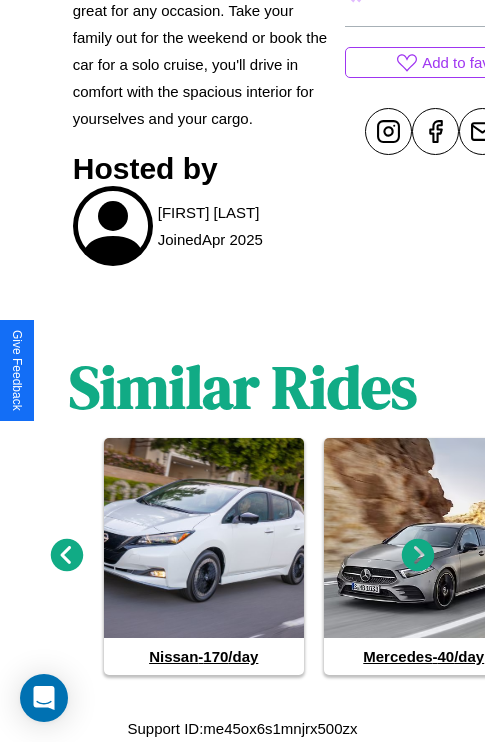 click 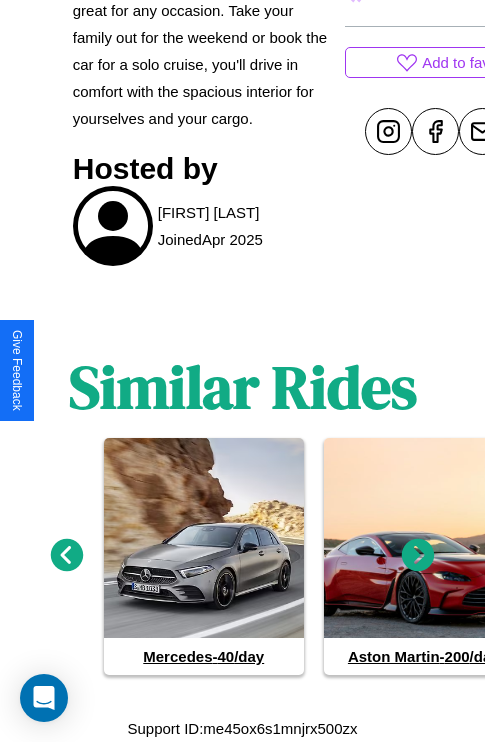 click 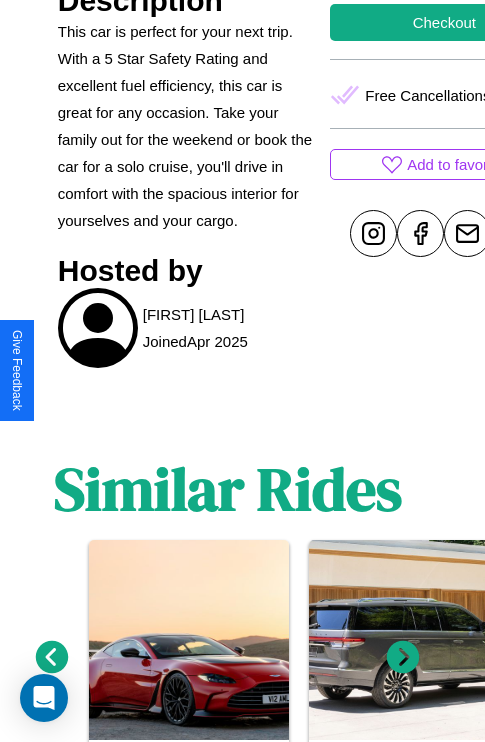 scroll, scrollTop: 427, scrollLeft: 80, axis: both 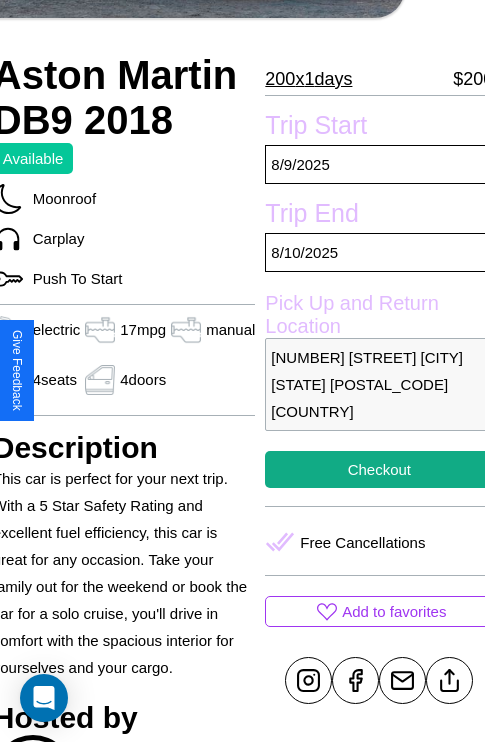 click on "1824 Third Street  Los Angeles California 52688 United States" at bounding box center (379, 384) 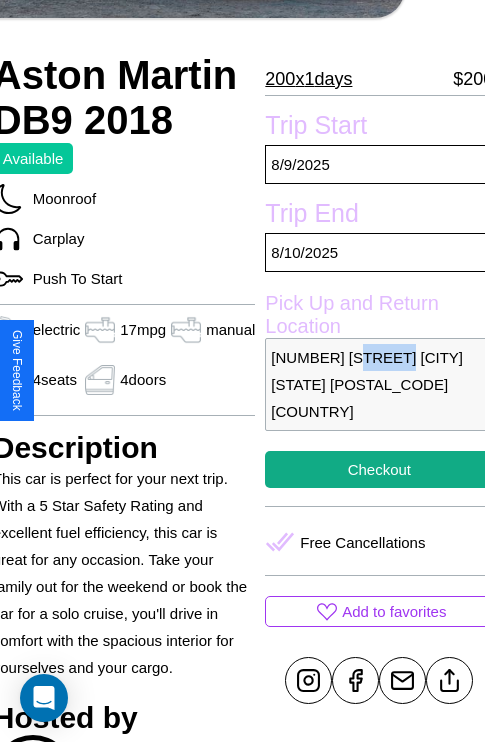 click on "1824 Third Street  Los Angeles California 52688 United States" at bounding box center (379, 384) 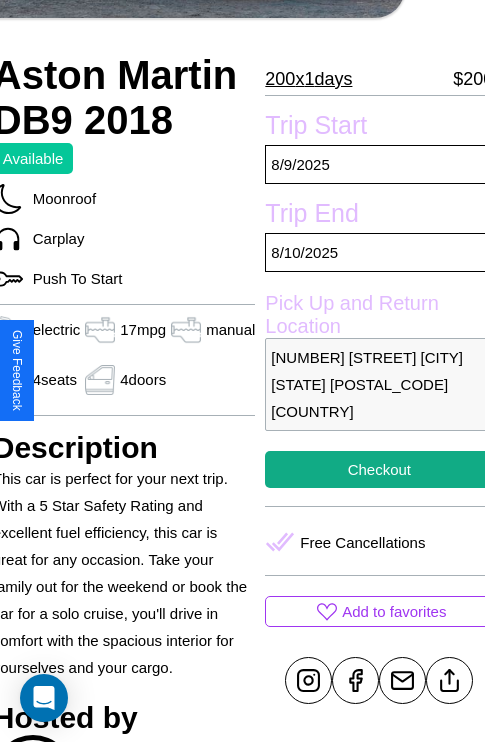 click on "1824 Third Street  Los Angeles California 52688 United States" at bounding box center (379, 384) 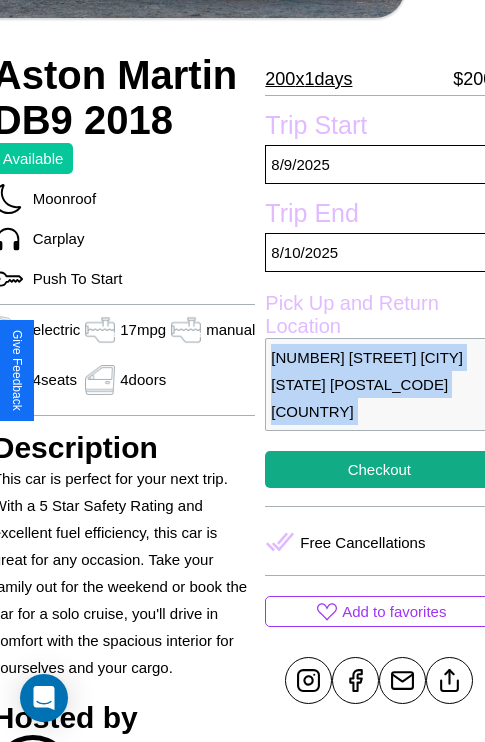 click on "1824 Third Street  Los Angeles California 52688 United States" at bounding box center [379, 384] 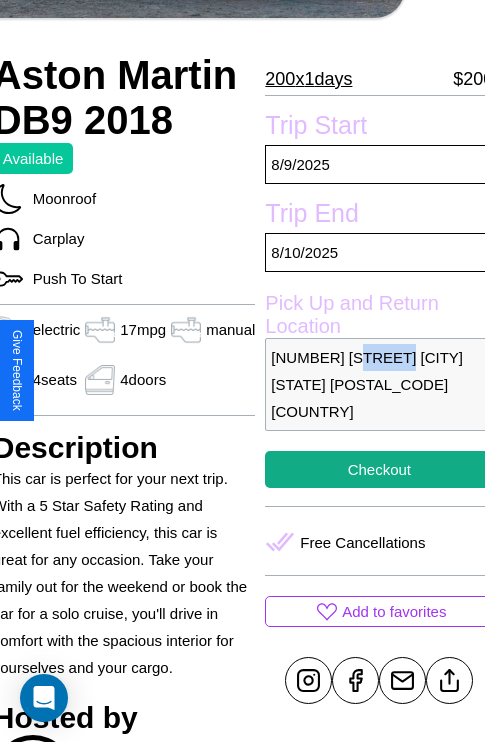 click on "1824 Third Street  Los Angeles California 52688 United States" at bounding box center [379, 384] 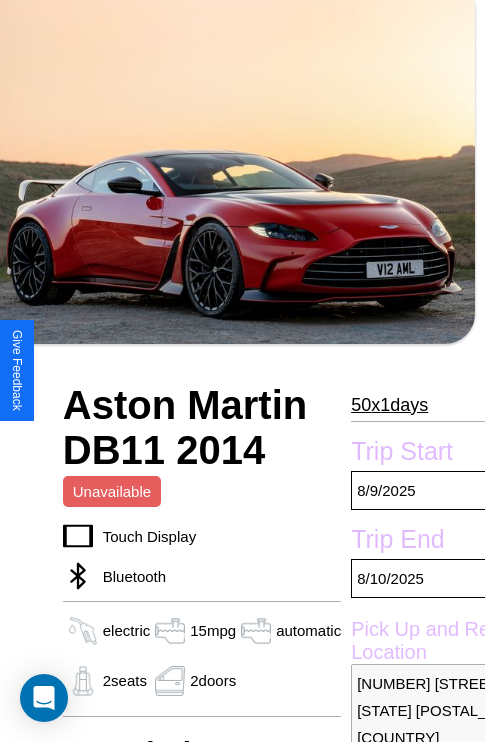 scroll, scrollTop: 792, scrollLeft: 76, axis: both 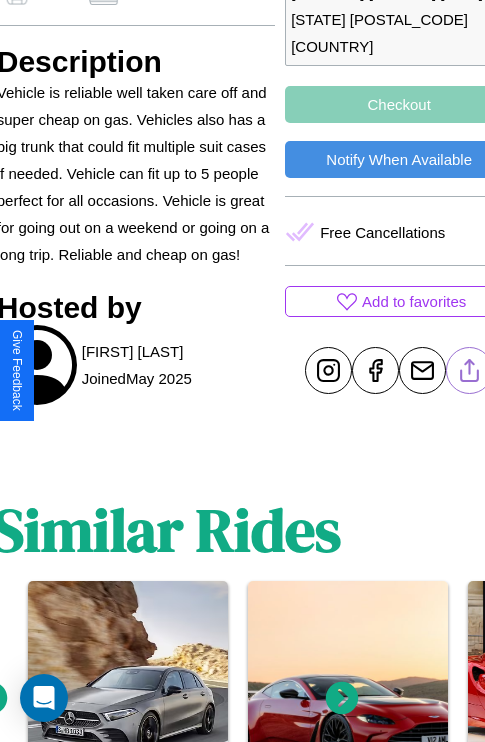 click 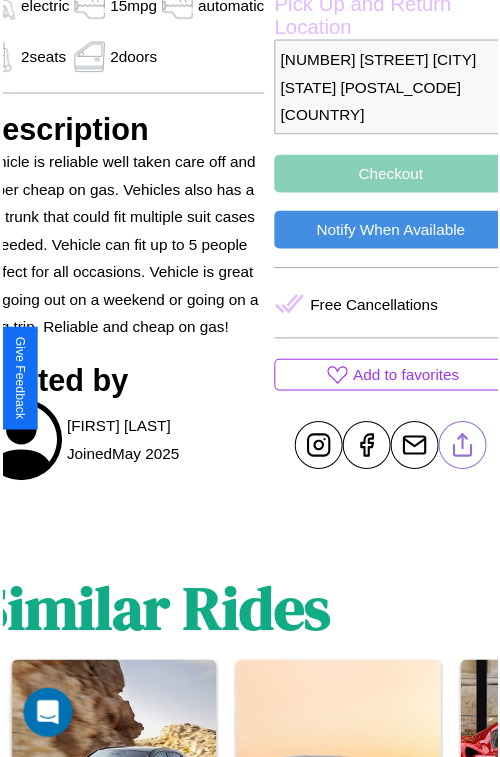 scroll, scrollTop: 723, scrollLeft: 96, axis: both 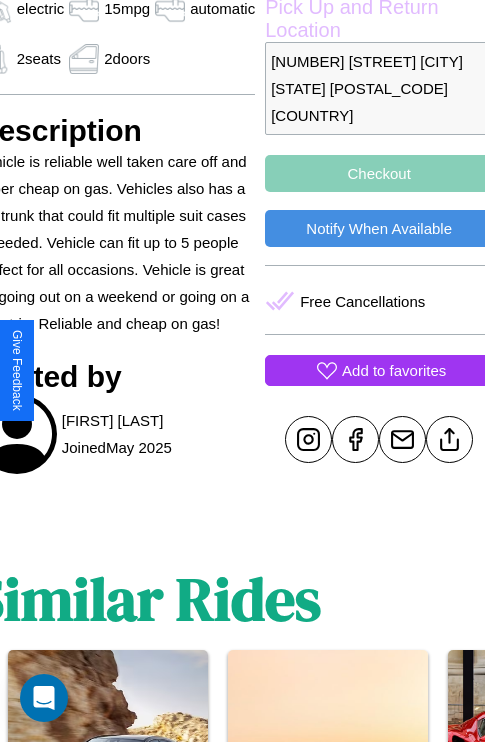 click on "Add to favorites" at bounding box center [394, 370] 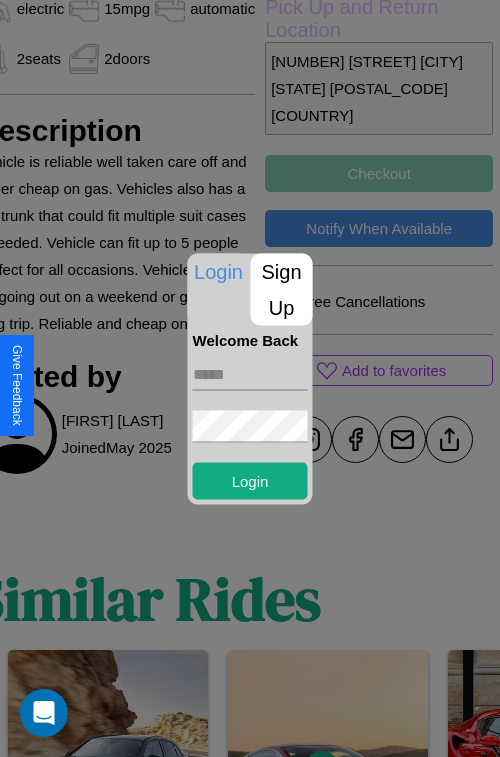 click on "Sign Up" at bounding box center (282, 289) 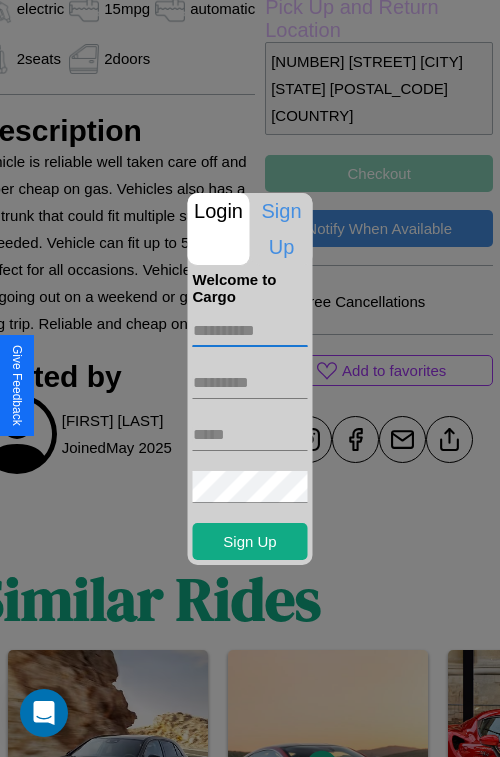 click at bounding box center [250, 331] 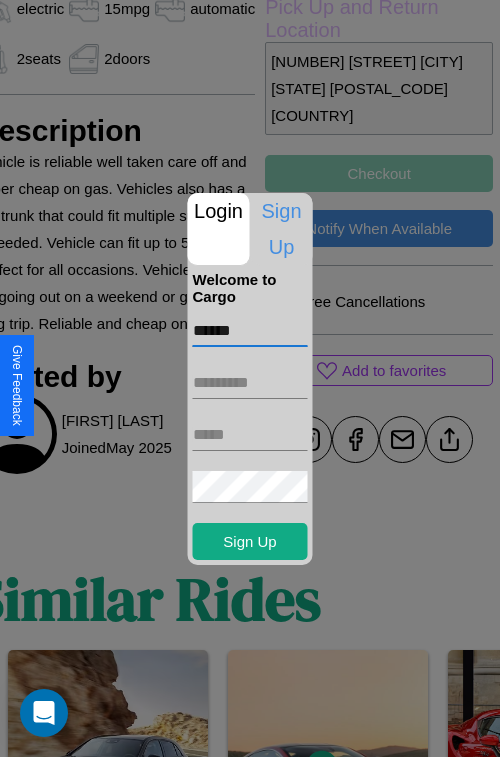 type on "******" 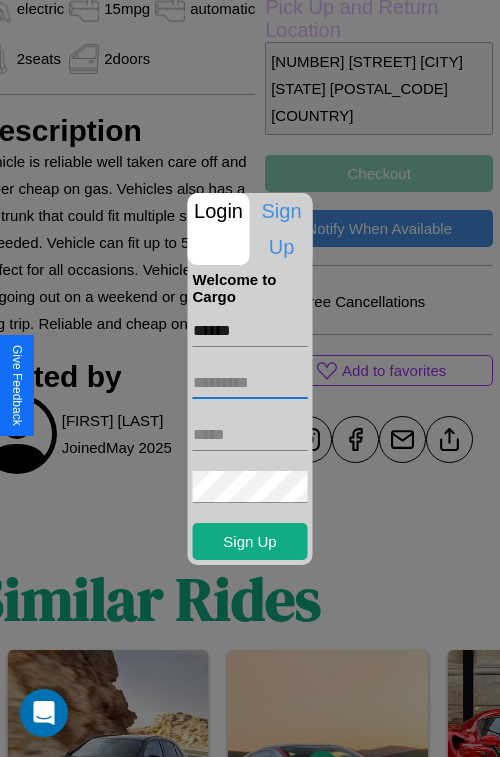 click at bounding box center (250, 383) 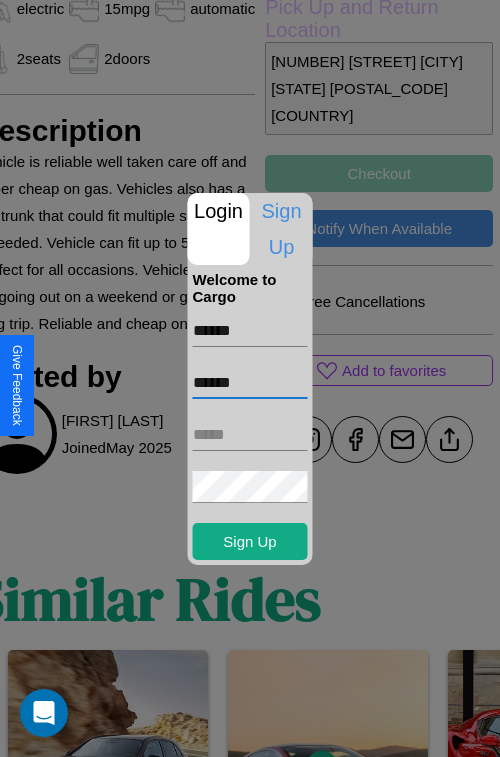 type on "******" 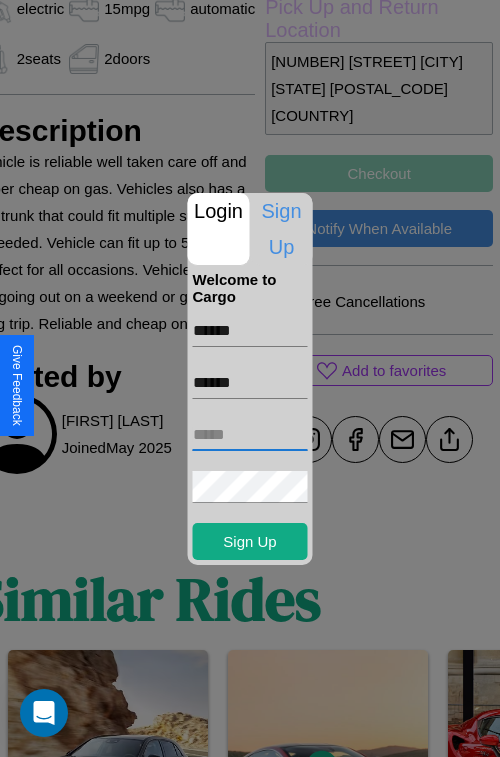 click at bounding box center [250, 435] 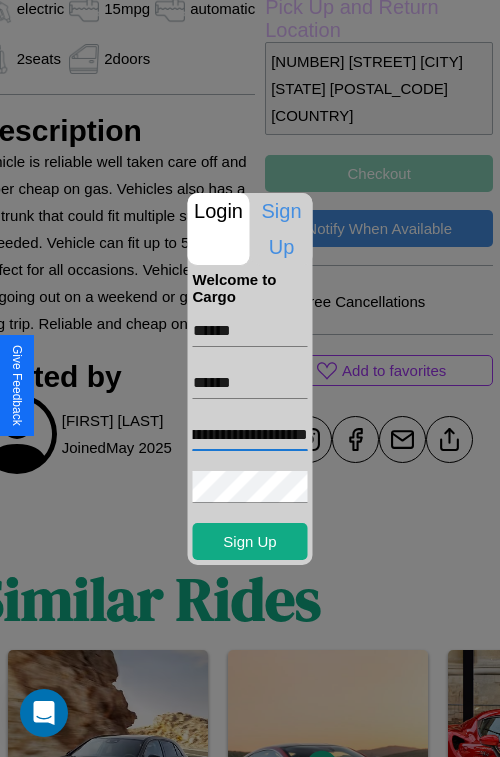 scroll, scrollTop: 0, scrollLeft: 74, axis: horizontal 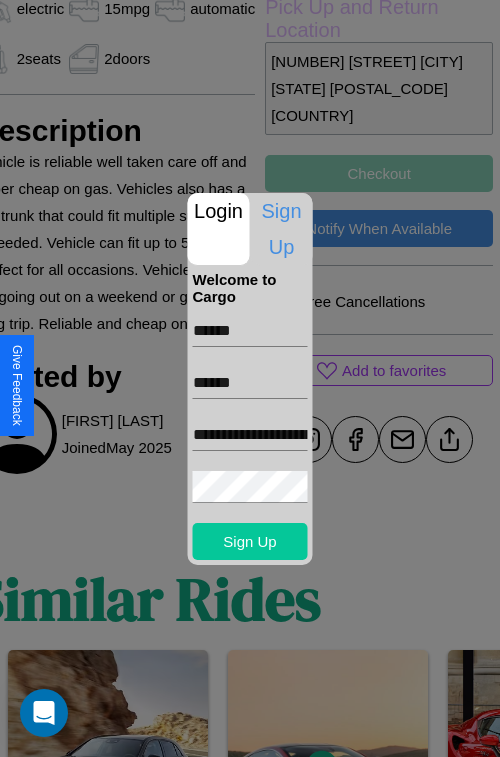 click on "Sign Up" at bounding box center [250, 541] 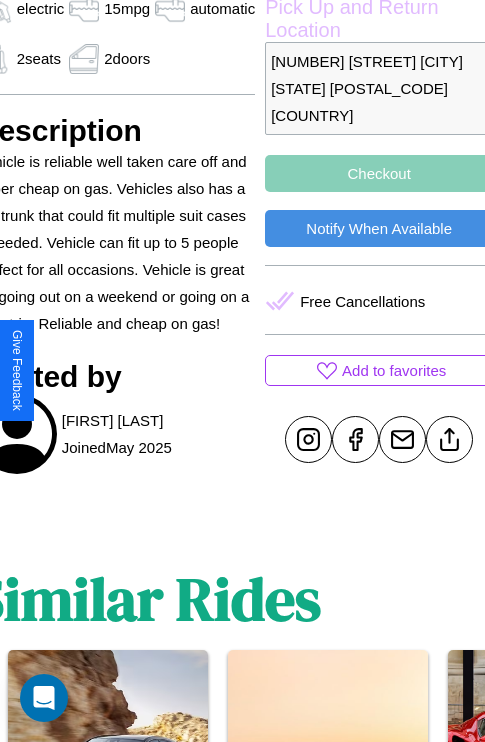 scroll, scrollTop: 526, scrollLeft: 96, axis: both 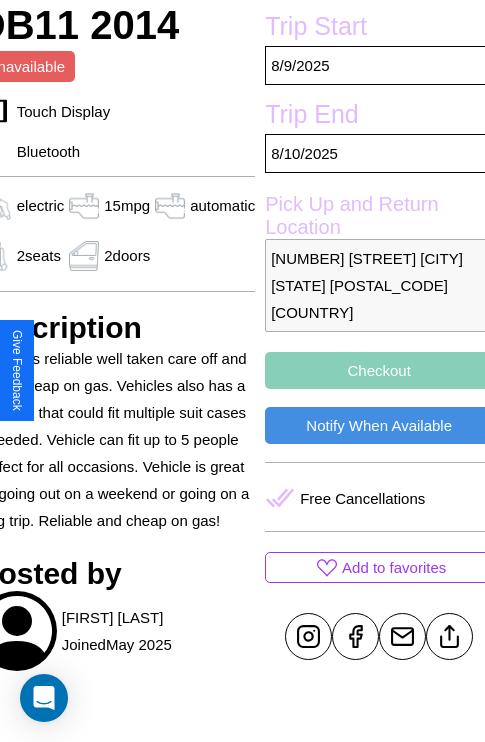 click on "Checkout" at bounding box center [379, 370] 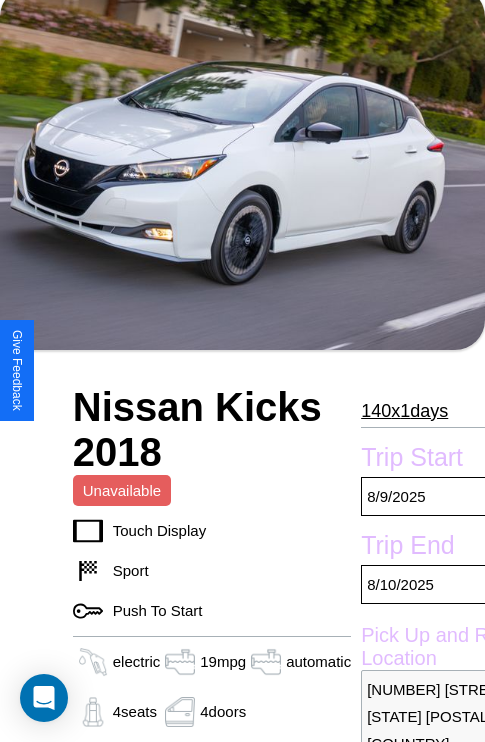 scroll, scrollTop: 153, scrollLeft: 0, axis: vertical 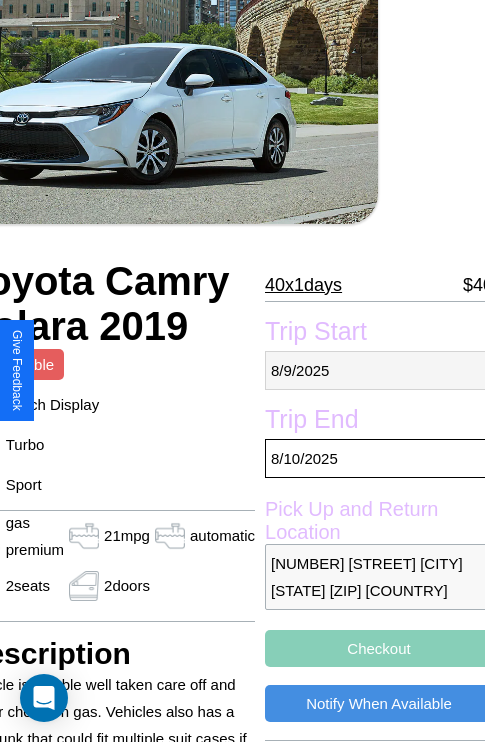 click on "[MM] / [DD] / [YYYY]" at bounding box center (379, 370) 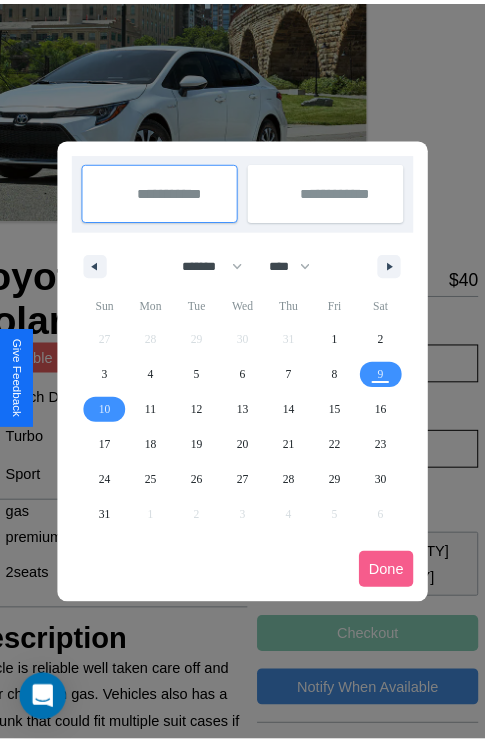 scroll, scrollTop: 0, scrollLeft: 107, axis: horizontal 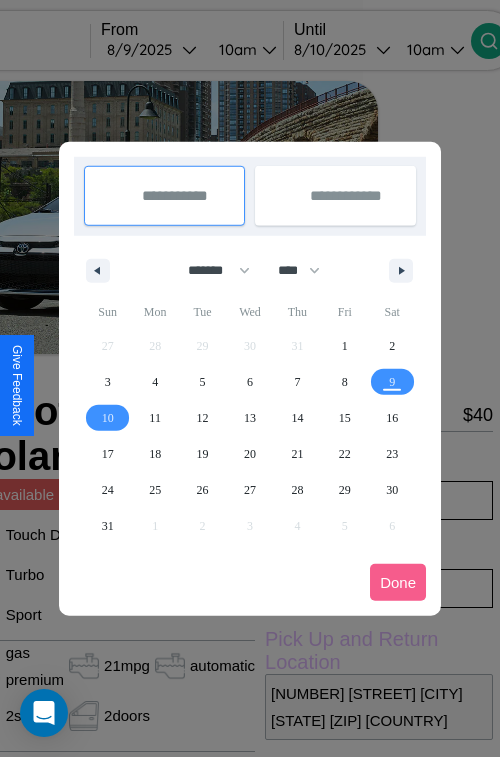 click at bounding box center (250, 378) 